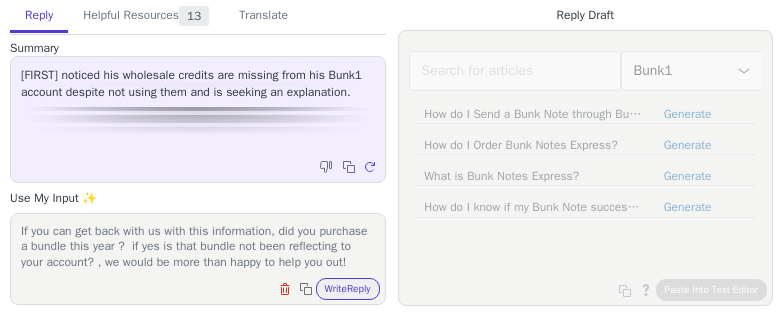 scroll, scrollTop: 0, scrollLeft: 0, axis: both 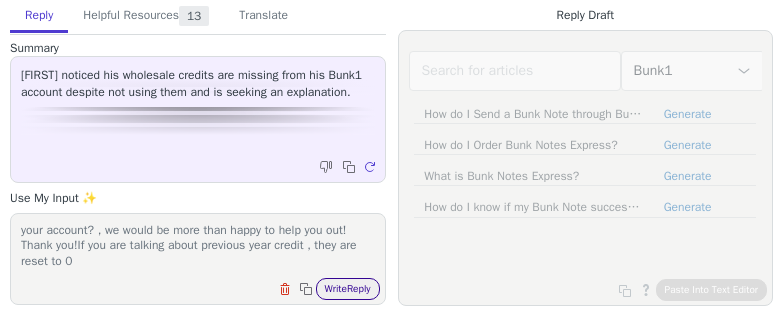 type on "If you can get back with us with this information, did you purchase a bundle this year ?  if yes is that bundle not been reflecting to your account? , we would be more than happy to help you out! Thank you!If you are talking about previous year credit , they are reset to 0" 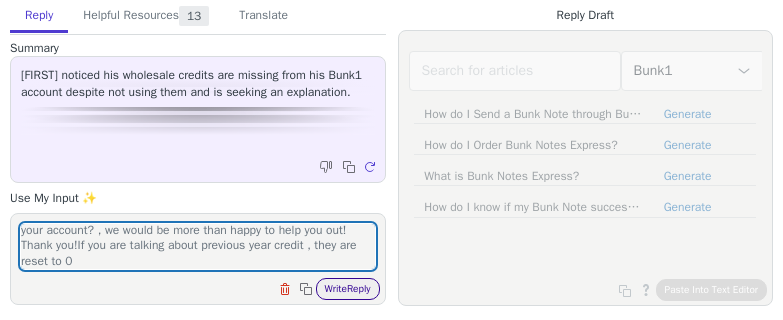 click on "Write  Reply" at bounding box center [348, 289] 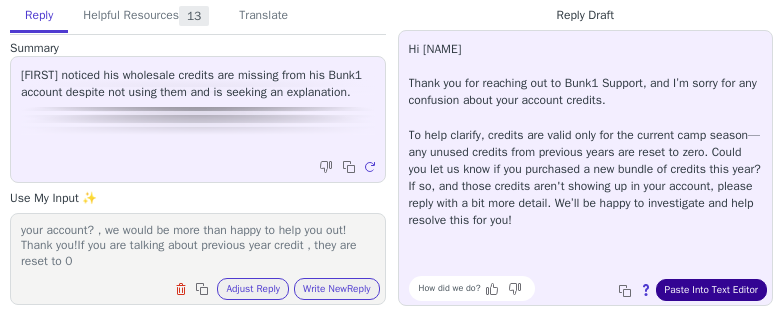 click on "Paste Into Text Editor" at bounding box center (711, 290) 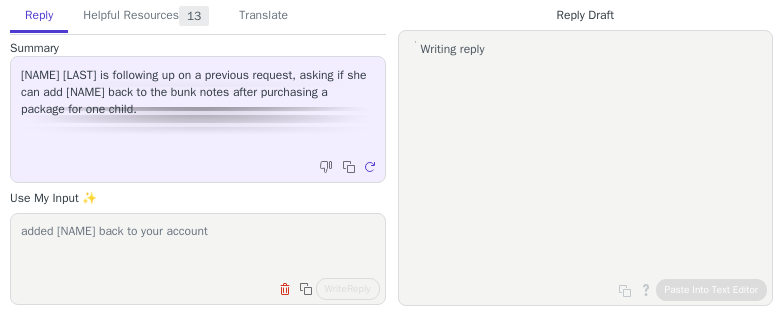 scroll, scrollTop: 0, scrollLeft: 0, axis: both 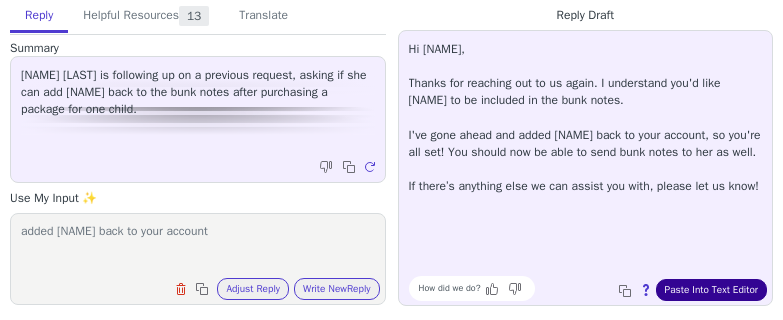 click on "Paste Into Text Editor" at bounding box center (711, 290) 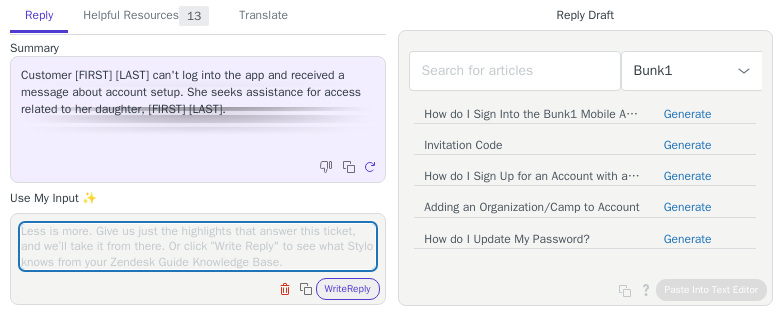 scroll, scrollTop: 0, scrollLeft: 0, axis: both 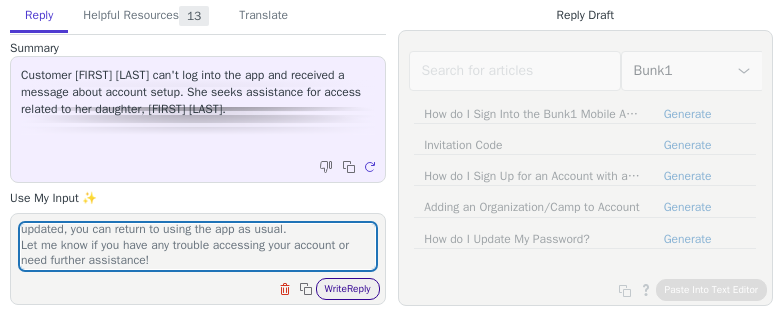 type on "Thank you for letting us know about the trouble you’ve had logging in—we’re here to help!
We’ve gone ahead and reset your password for you. Please log in using your registered email address and this temporary password: [PASSWORD]. After you sign in, we recommend updating your password to something new and secure.
For the initial login, it’s best to use a web browser like Safari or Chrome. Once you’re successfully signed in and your password is updated, you can return to using the app as usual.
Let me know if you have any trouble accessing your account or need further assistance!" 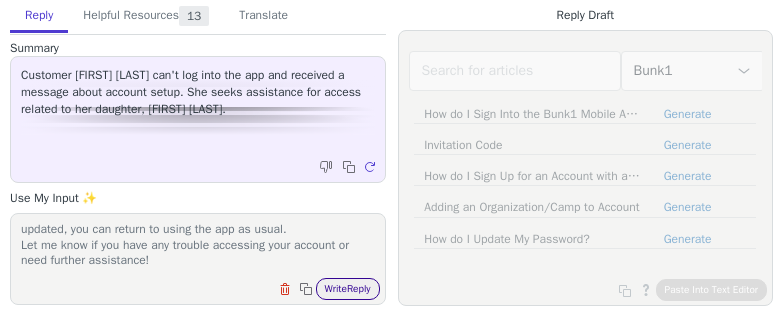 click on "Write  Reply" at bounding box center (348, 289) 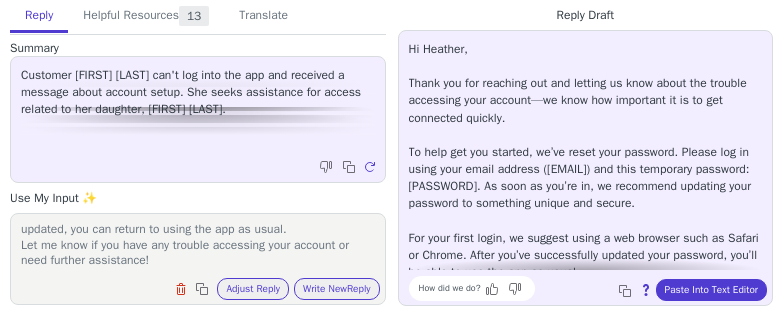 click on "Hi [FIRST], Thank you for reaching out and letting us know about the trouble accessing your account—we know how important it is to get connected quickly. To help get you started, we’ve reset your password. Please log in using your email address ([EMAIL]) and this temporary password: [PASSWORD]. As soon as you’re in, we recommend updating your password to something unique and secure. For your first login, we suggest using a web browser such as Safari or Chrome. After you’ve successfully updated your password, you’ll be able to use the app as usual. If you have any issues logging in or need more help, just let us know! How did we do?   Copy to clipboard About this reply Paste Into Text Editor" at bounding box center [586, 168] 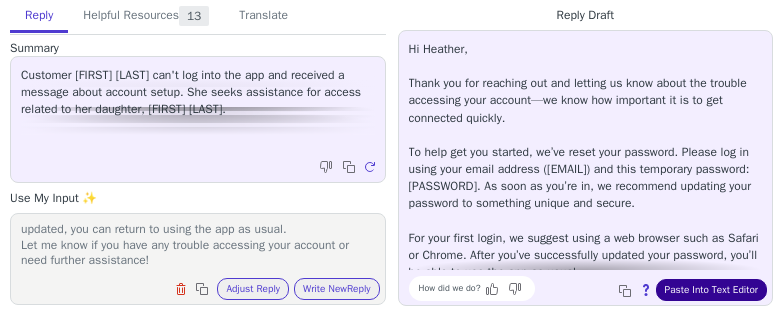 click on "Paste Into Text Editor" at bounding box center (711, 290) 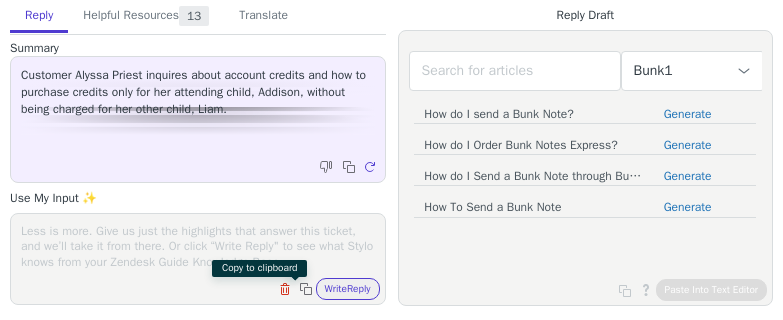scroll, scrollTop: 0, scrollLeft: 0, axis: both 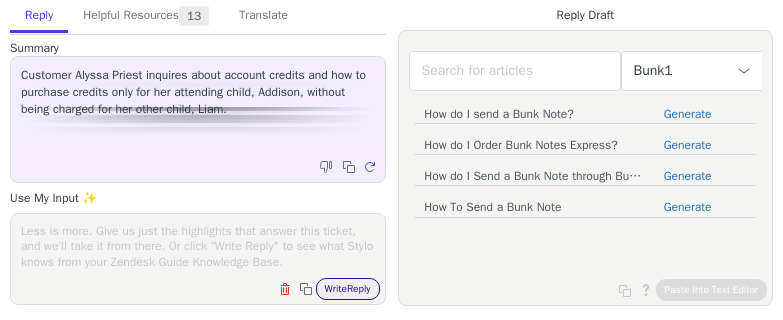 click on "Write  Reply" at bounding box center [348, 289] 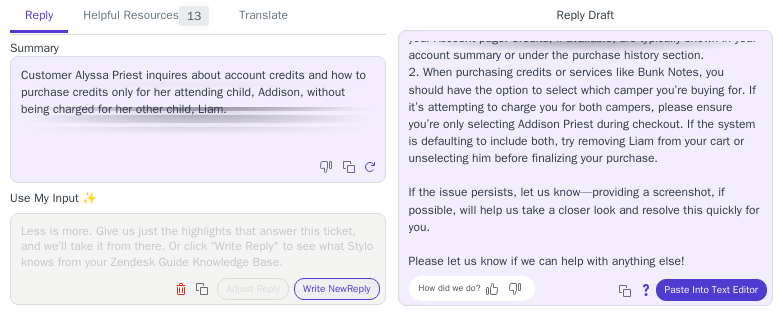 scroll, scrollTop: 182, scrollLeft: 0, axis: vertical 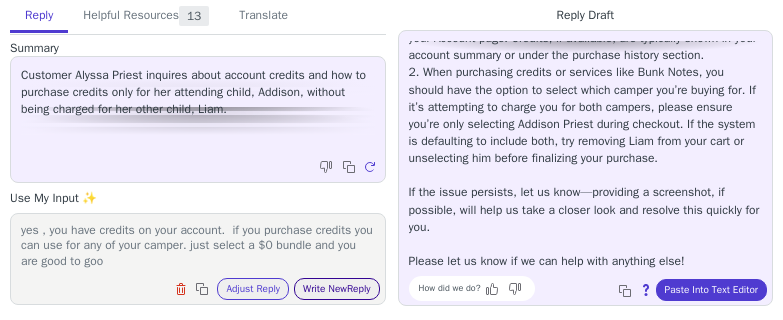 click on "Write New  Reply" at bounding box center (337, 289) 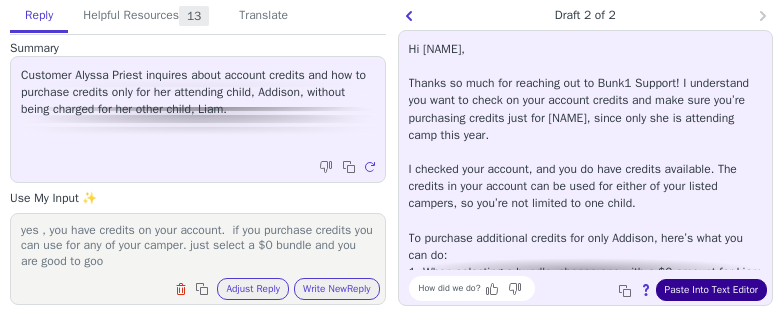 click on "Paste Into Text Editor" at bounding box center [711, 290] 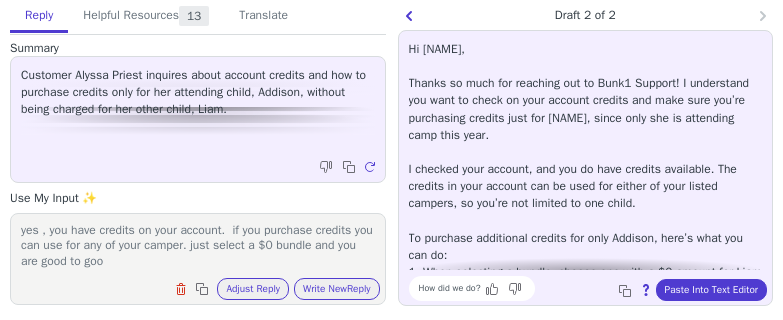 click on "yes , you have credits on your account.  if you purchase credits you can use for any of your camper. just select a $0 bundle and you are good to goo" at bounding box center (198, 246) 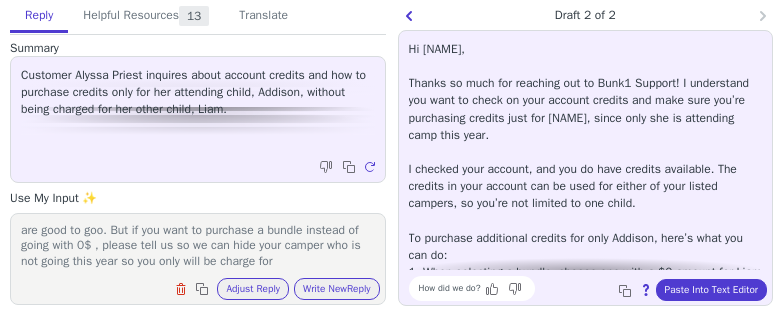 scroll, scrollTop: 46, scrollLeft: 0, axis: vertical 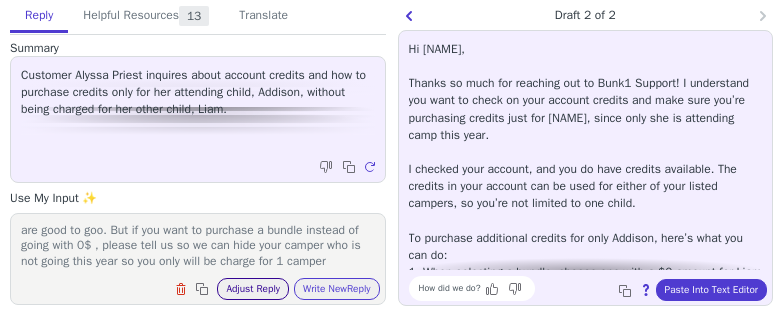 type on "yes , you have credits on your account.  if you purchase credits you can use for any of your camper. just select a $0 bundle and you are good to goo. But if you want to purchase a bundle instead of going with 0$ , please tell us so we can hide your camper who is not going this year so you only will be charge for 1 camper" 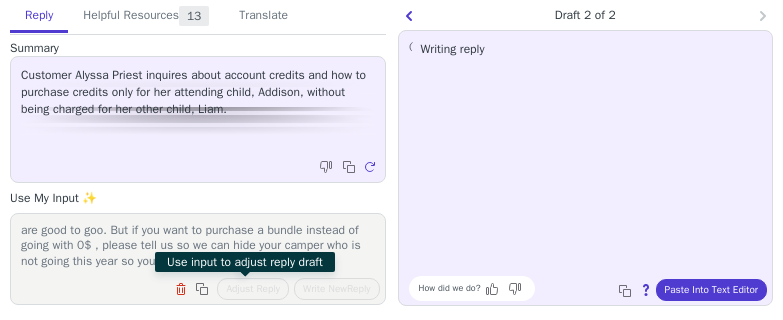 click on "Writing reply" at bounding box center (586, 155) 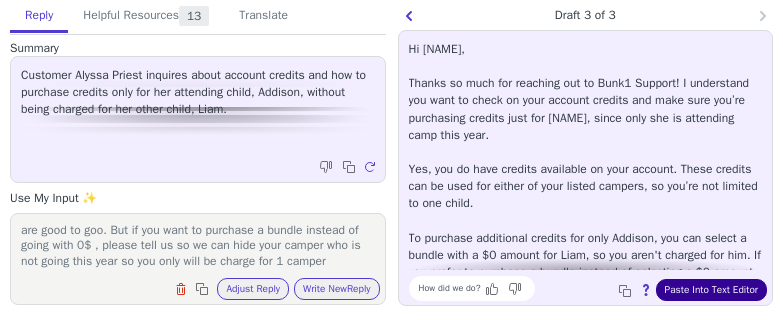 click on "Paste Into Text Editor" at bounding box center [711, 290] 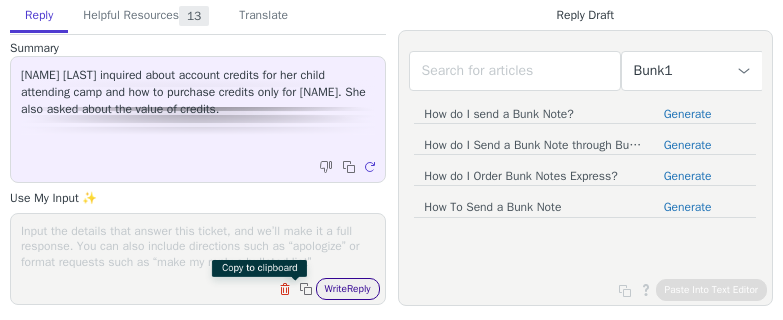 scroll, scrollTop: 0, scrollLeft: 0, axis: both 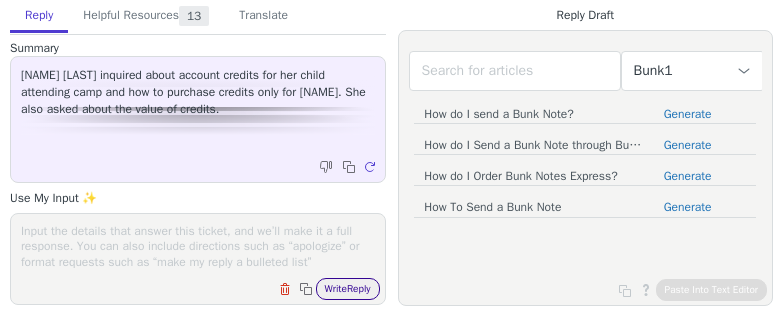 click on "Write  Reply" at bounding box center [348, 289] 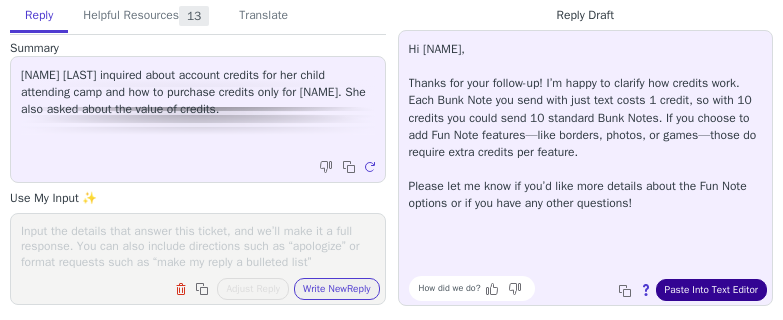 click on "Paste Into Text Editor" at bounding box center [711, 290] 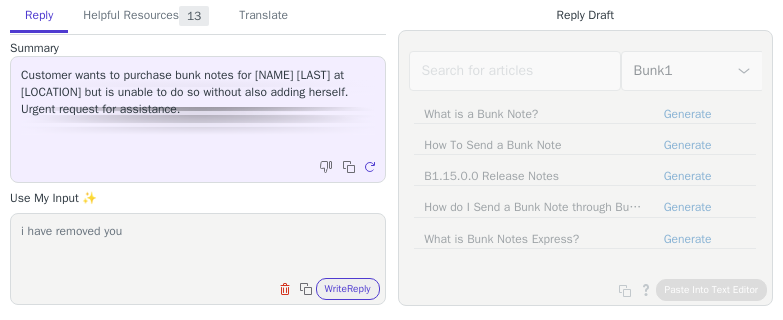scroll, scrollTop: 0, scrollLeft: 0, axis: both 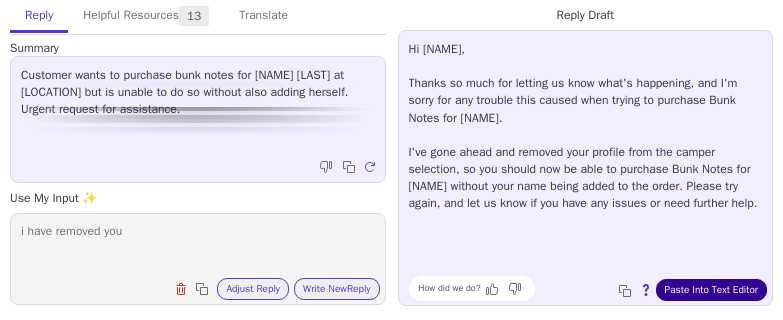 click on "Paste Into Text Editor" at bounding box center (711, 290) 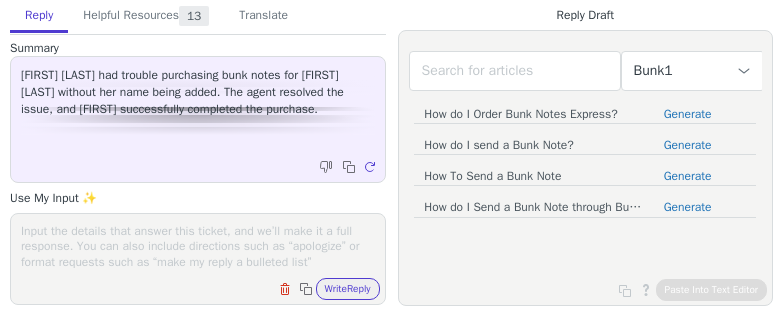 scroll, scrollTop: 0, scrollLeft: 0, axis: both 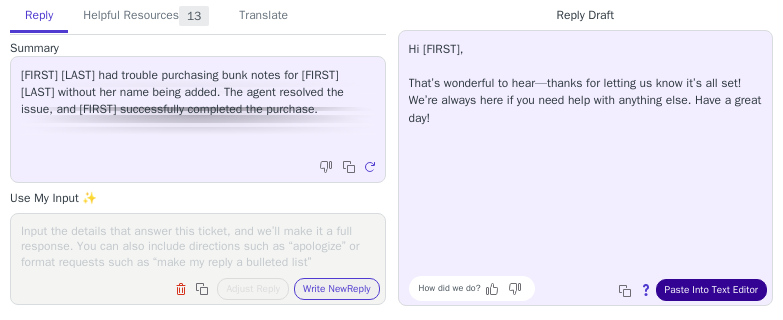 click on "Paste Into Text Editor" at bounding box center (711, 290) 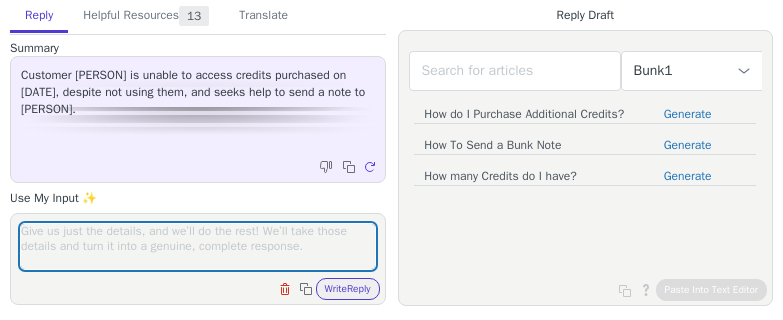 click at bounding box center (198, 246) 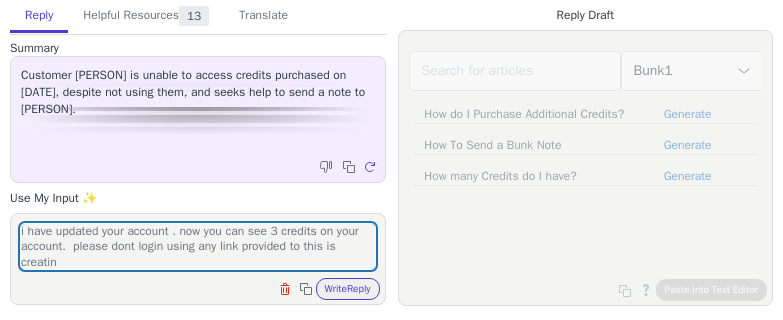 scroll, scrollTop: 1, scrollLeft: 0, axis: vertical 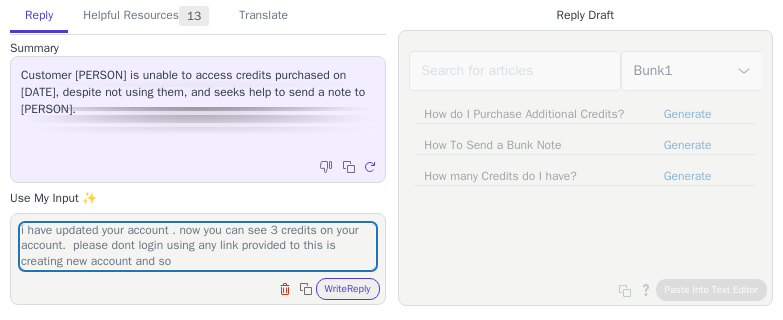 type on "i have updated your account . now you can see 3 credits on your account.  please dont login using any link provided to this is creating new account and soo" 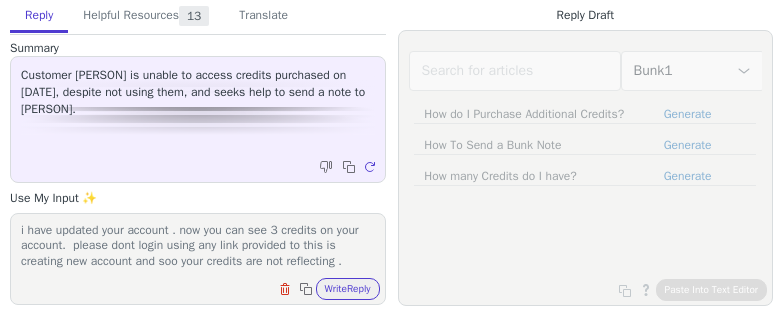 click on "i have updated your account . now you can see 3 credits on your account.  please dont login using any link provided to this is creating new account and soo your credits are not reflecting ." at bounding box center (198, 246) 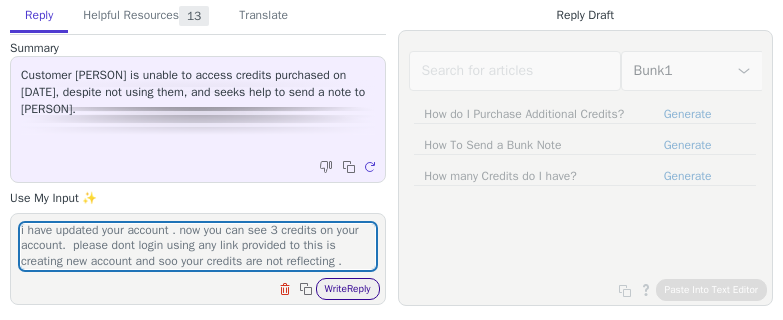 click on "Write  Reply" at bounding box center [348, 289] 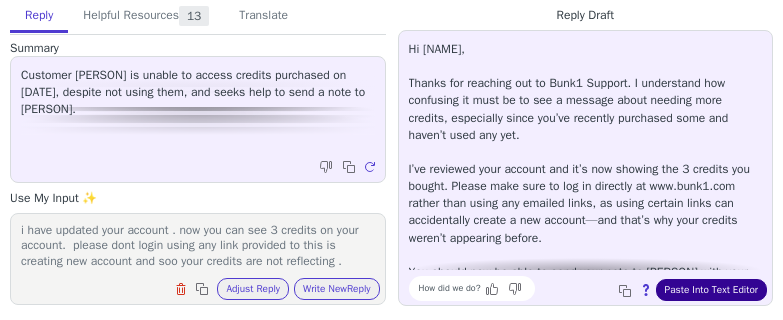 click on "Paste Into Text Editor" at bounding box center (711, 290) 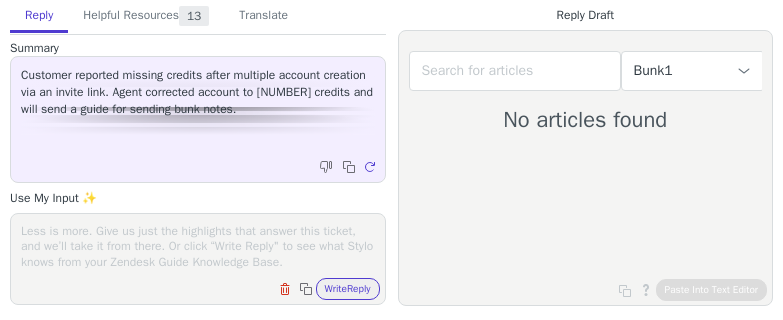 scroll, scrollTop: 0, scrollLeft: 0, axis: both 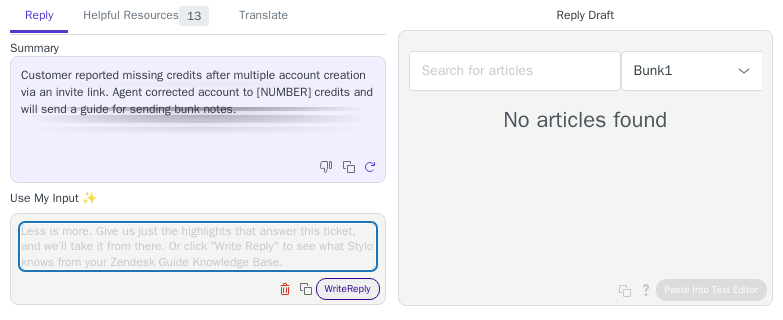 click on "Write  Reply" at bounding box center [348, 289] 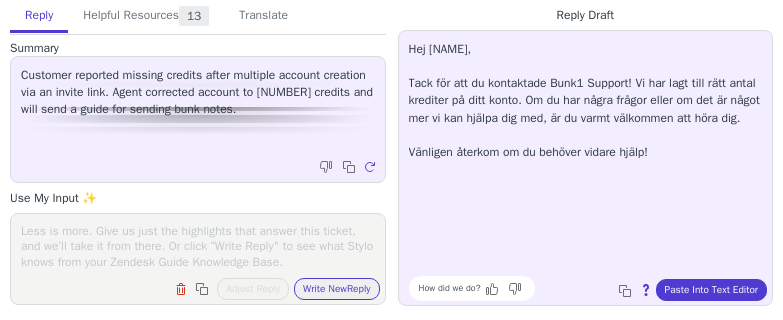 click on "Clear field Copy to clipboard Adjust Reply Use input to adjust reply draft Write New  Reply" at bounding box center (198, 259) 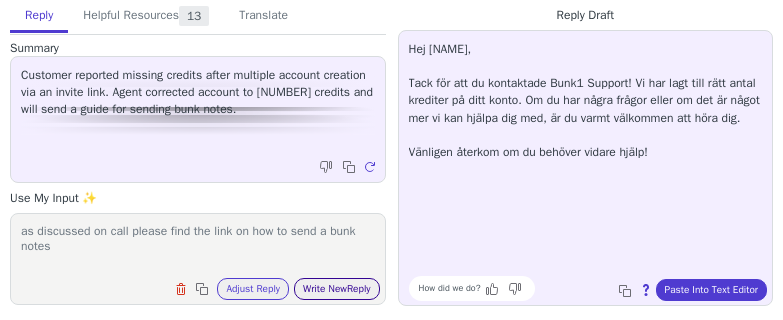 type on "as discussed on call please find the link on how to send a bunk notes" 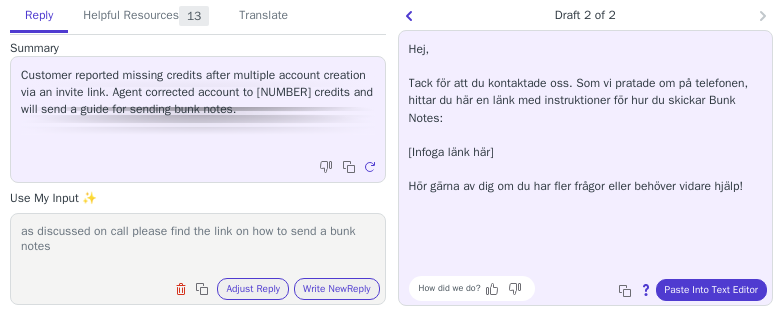 drag, startPoint x: 90, startPoint y: 246, endPoint x: 6, endPoint y: 233, distance: 85 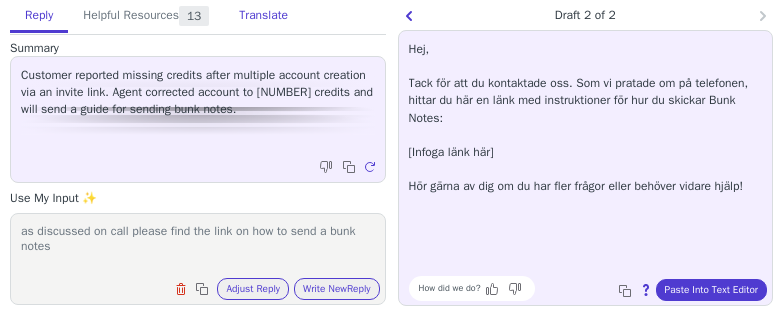 click on "Translate" at bounding box center [263, 16] 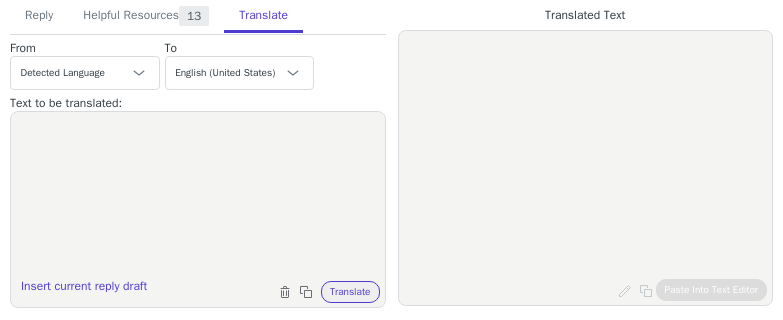 click at bounding box center (198, 197) 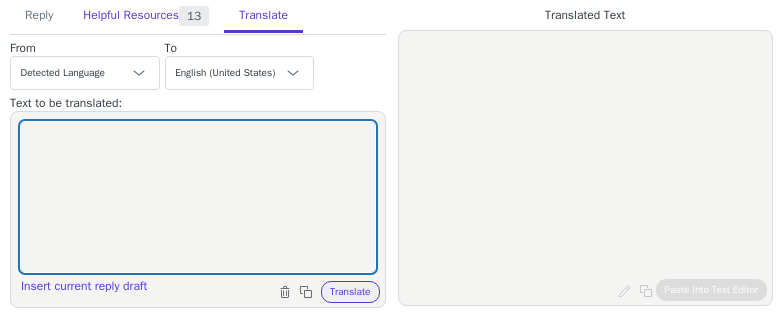 click on "Helpful Resources  13" at bounding box center [146, 17] 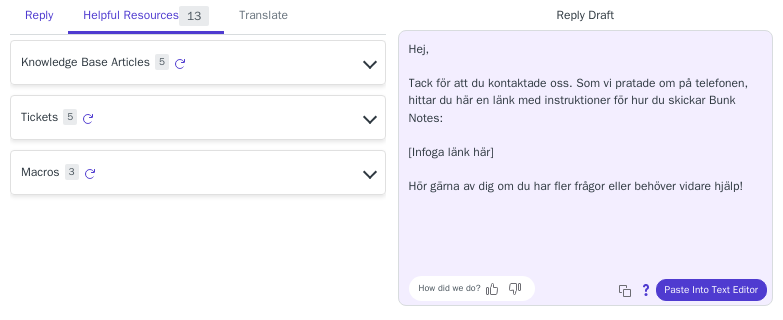 click on "Reply" at bounding box center [39, 16] 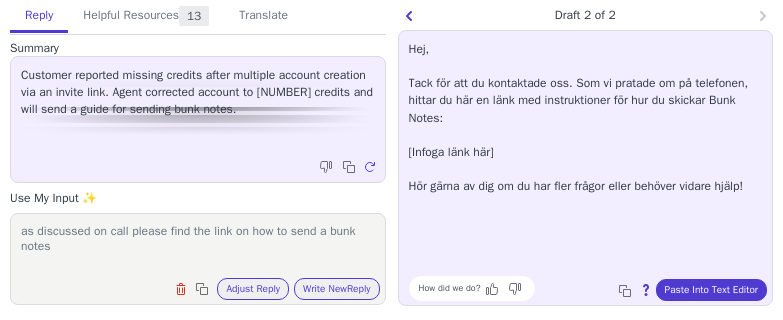 click on "Hej, Tack för att du kontaktade oss. Som vi pratade om på telefonen, hittar du här en länk med instruktioner för hur du skickar Bunk Notes: [Infoga länk här] Hör gärna av dig om du har fler frågor eller behöver vidare hjälp!" at bounding box center (586, 155) 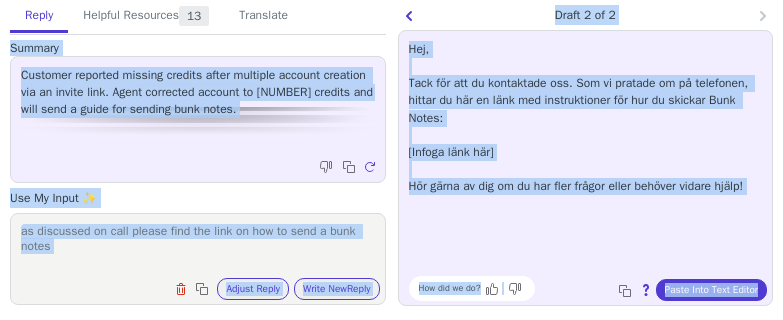 click on "Hej, Tack för att du kontaktade oss. Som vi pratade om på telefonen, hittar du här en länk med instruktioner för hur du skickar Bunk Notes: [Infoga länk här] Hör gärna av dig om du har fler frågor eller behöver vidare hjälp!" at bounding box center [586, 155] 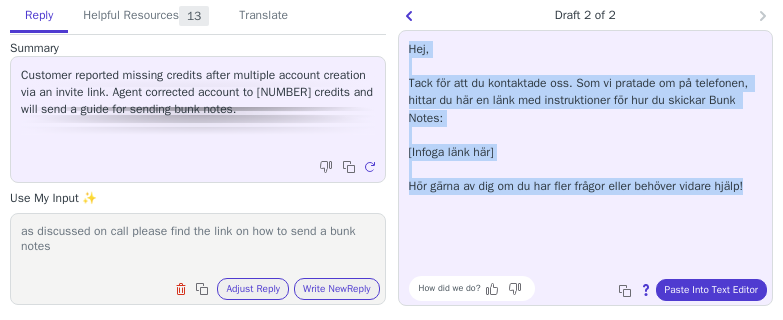 drag, startPoint x: 409, startPoint y: 49, endPoint x: 751, endPoint y: 183, distance: 367.31458 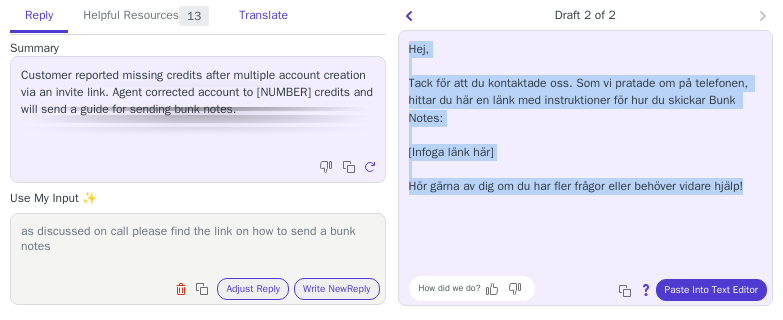 click on "Translate" at bounding box center [263, 16] 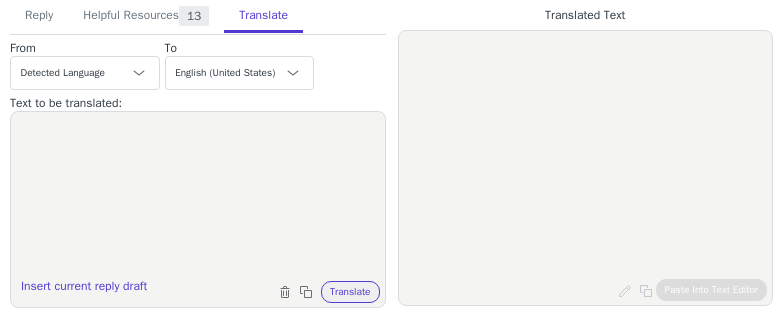 click at bounding box center [198, 197] 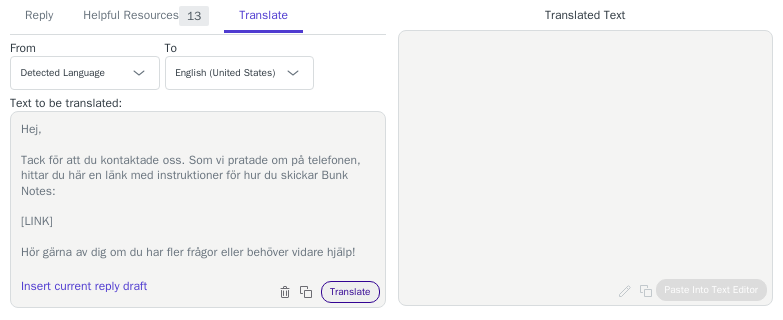 type on "Hej,
Tack för att du kontaktade oss. Som vi pratade om på telefonen, hittar du här en länk med instruktioner för hur du skickar Bunk Notes:
[Infoga länk här]
Hör gärna av dig om du har fler frågor eller behöver vidare hjälp!" 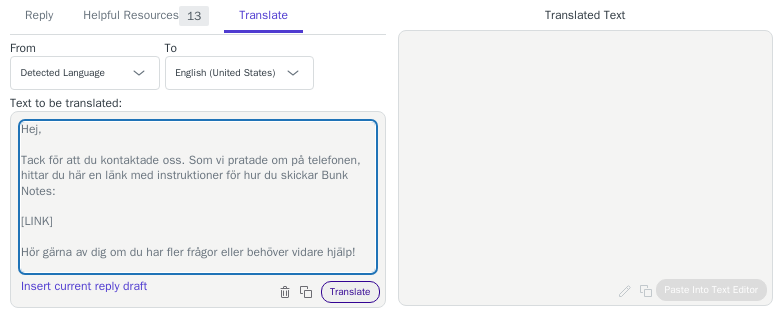 click on "Translate" at bounding box center (350, 292) 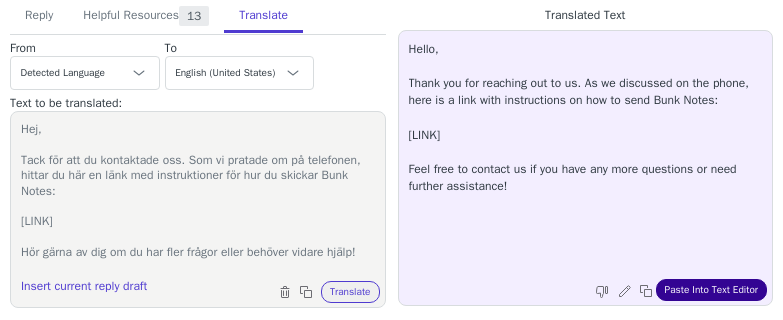click on "Paste Into Text Editor" at bounding box center (711, 290) 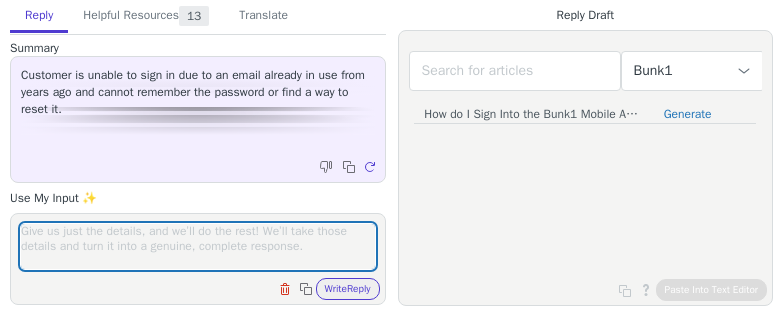 scroll, scrollTop: 0, scrollLeft: 0, axis: both 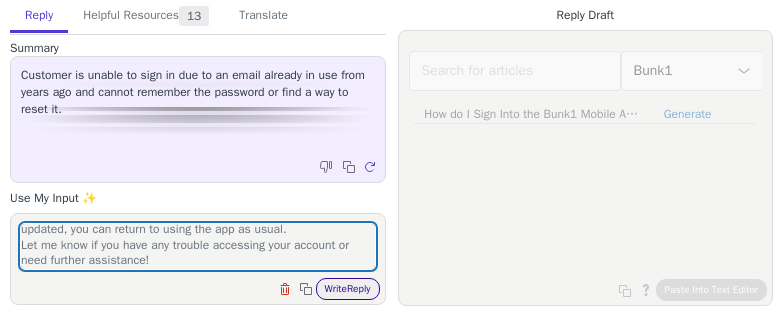 type on "Thank you for letting us know about the trouble you’ve had logging in—we’re here to help!
We’ve gone ahead and reset your password for you. Please log in using your registered email address and this temporary password: [PASSWORD]. After you sign in, we recommend updating your password to something new and secure.
For the initial login, it’s best to use a web browser like Safari or Chrome. Once you’re successfully signed in and your password is updated, you can return to using the app as usual.
Let me know if you have any trouble accessing your account or need further assistance!" 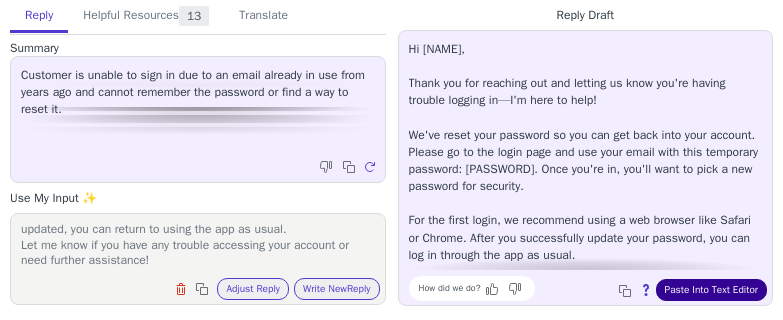 click on "Paste Into Text Editor" at bounding box center (711, 290) 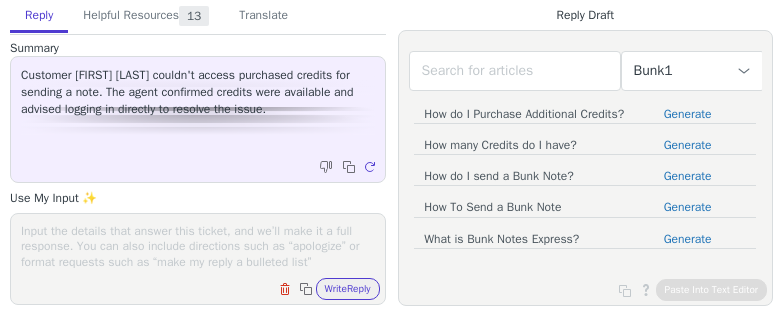 scroll, scrollTop: 0, scrollLeft: 0, axis: both 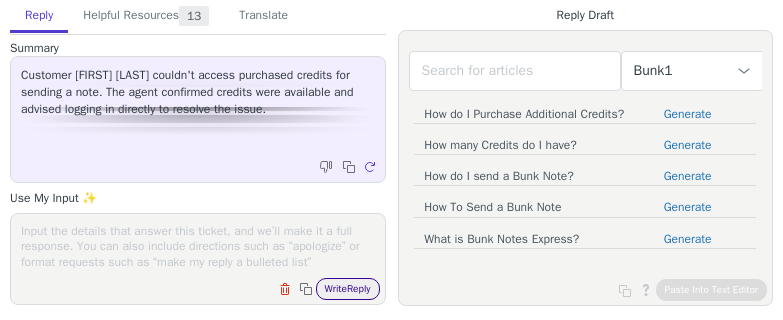 click on "Write  Reply" at bounding box center (348, 289) 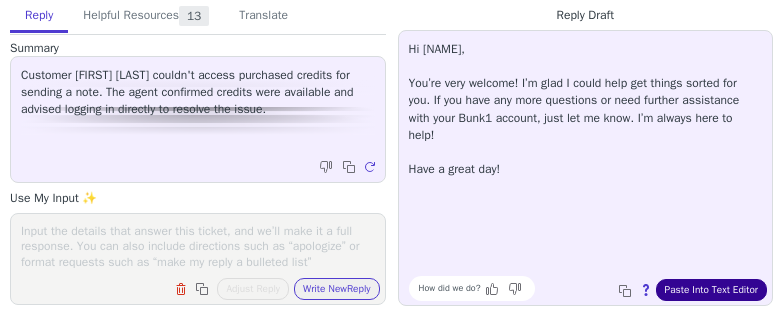click on "Paste Into Text Editor" at bounding box center [711, 290] 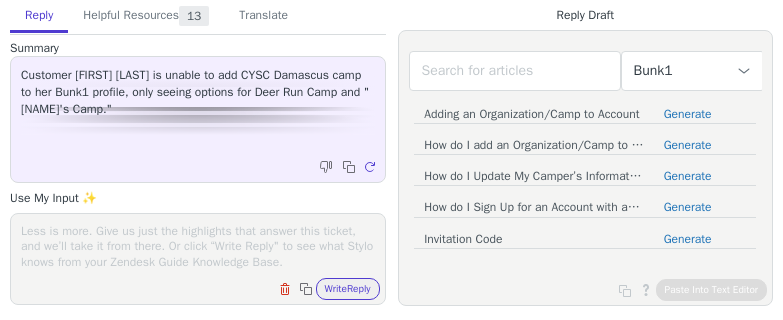 scroll, scrollTop: 0, scrollLeft: 0, axis: both 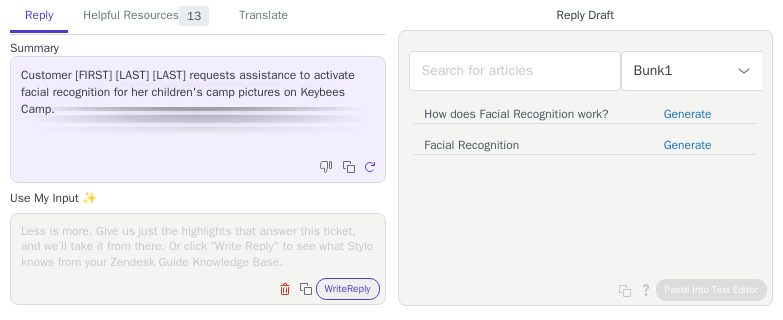 click at bounding box center [198, 246] 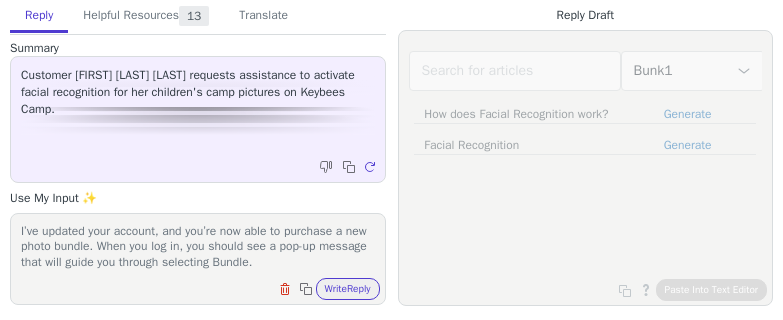 scroll, scrollTop: 31, scrollLeft: 0, axis: vertical 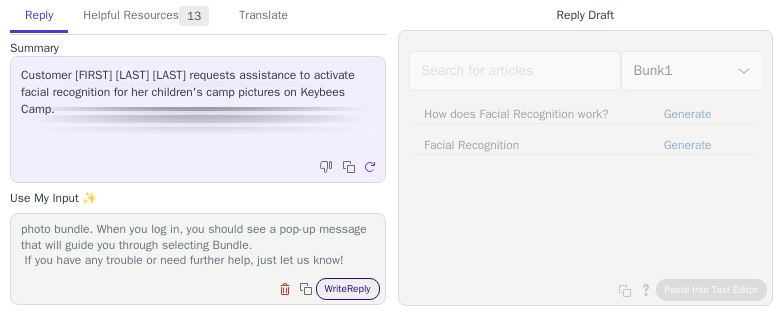 type on "I’ve updated your account, and you’re now able to purchase a new photo bundle. When you log in, you should see a pop-up message that will guide you through selecting Bundle.
If you have any trouble or need further help, just let us know!" 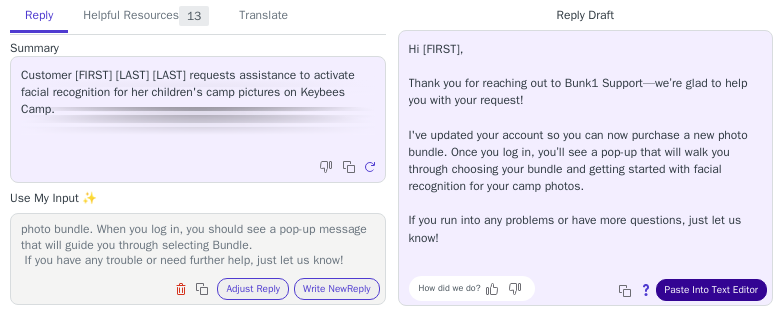 click on "Paste Into Text Editor" at bounding box center (711, 290) 